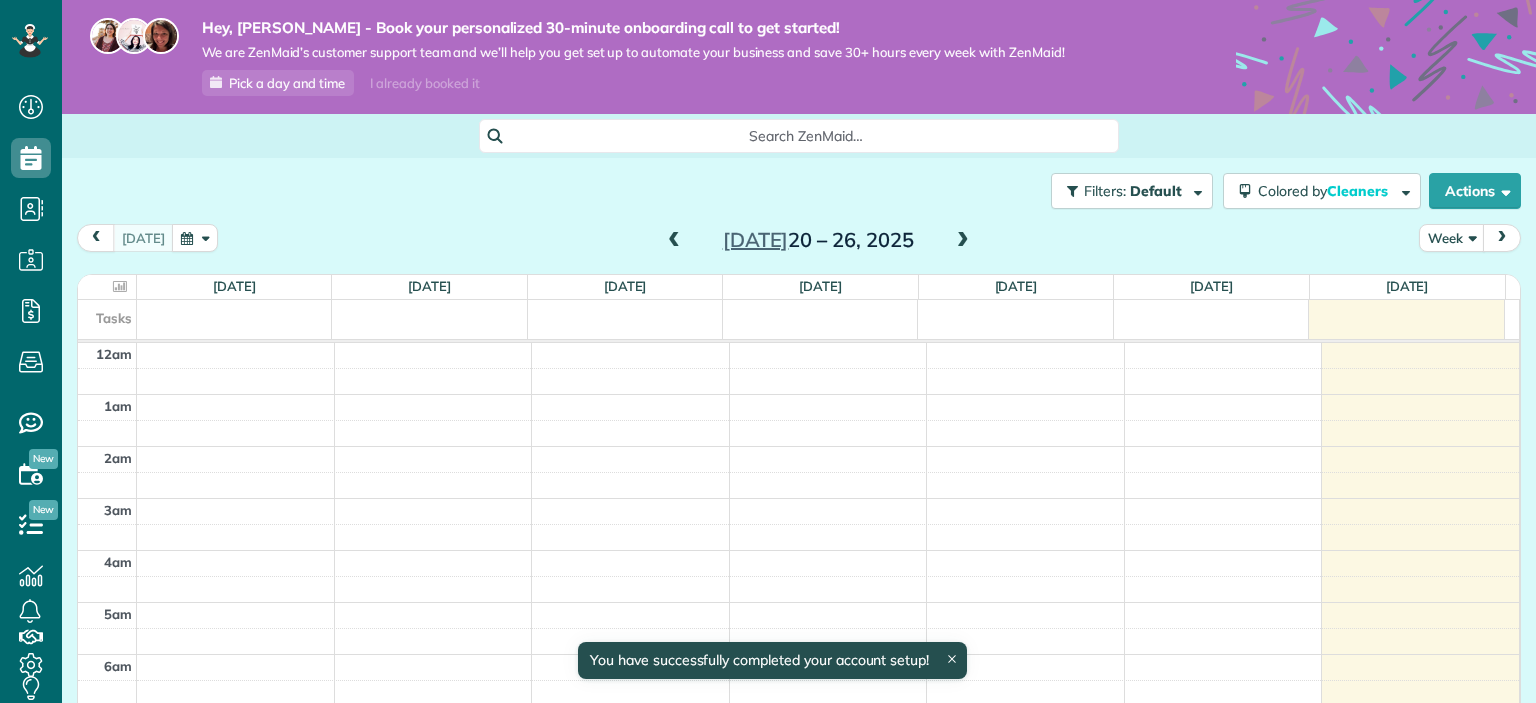 scroll, scrollTop: 0, scrollLeft: 0, axis: both 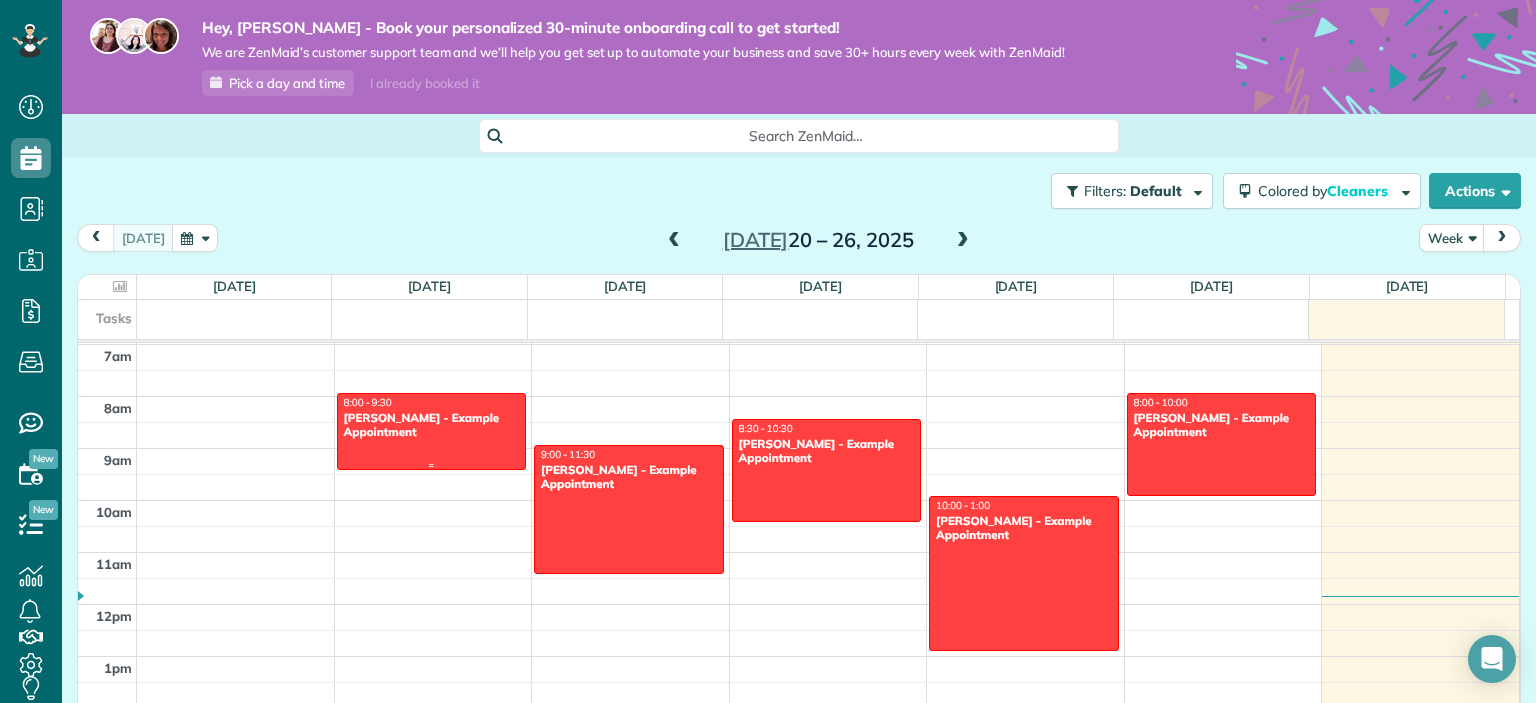 click at bounding box center (432, 465) 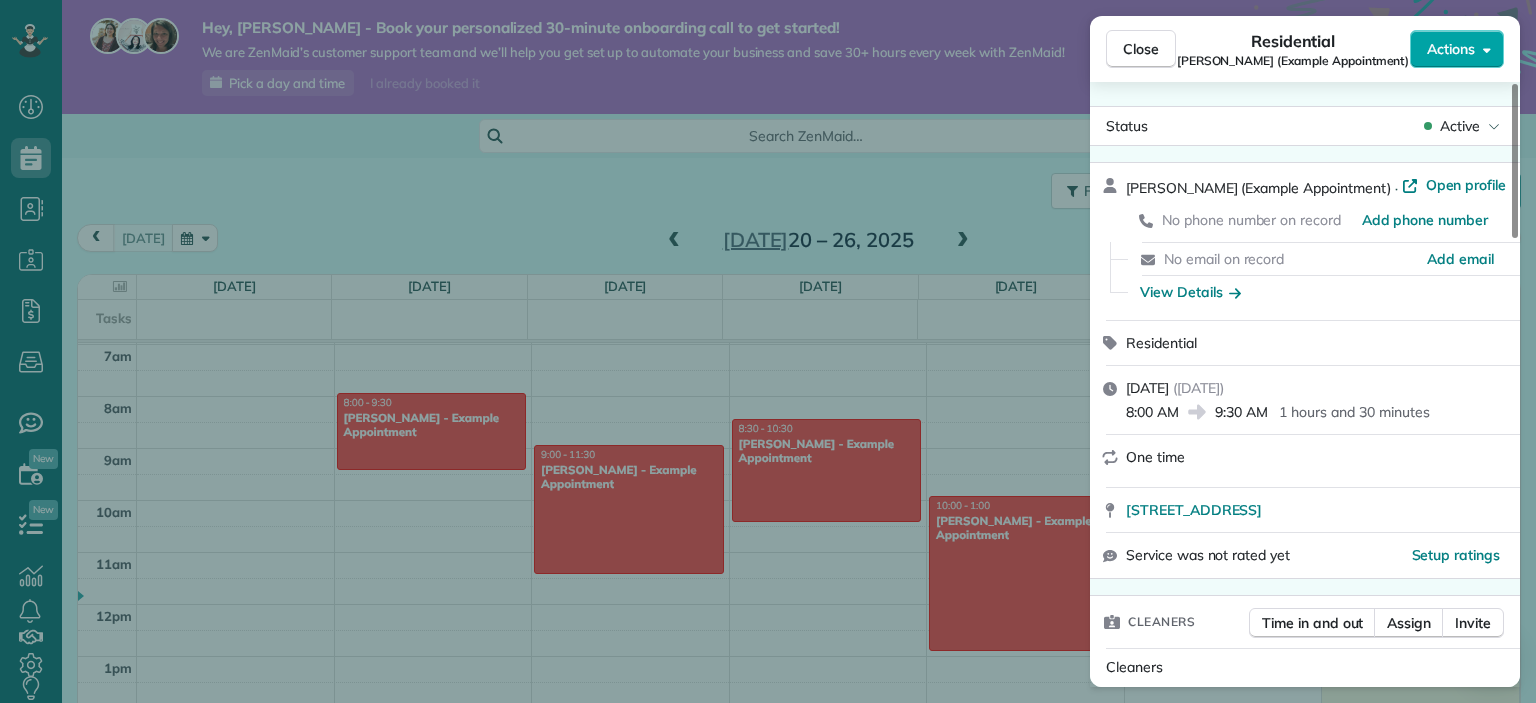 click on "Actions" at bounding box center (1457, 49) 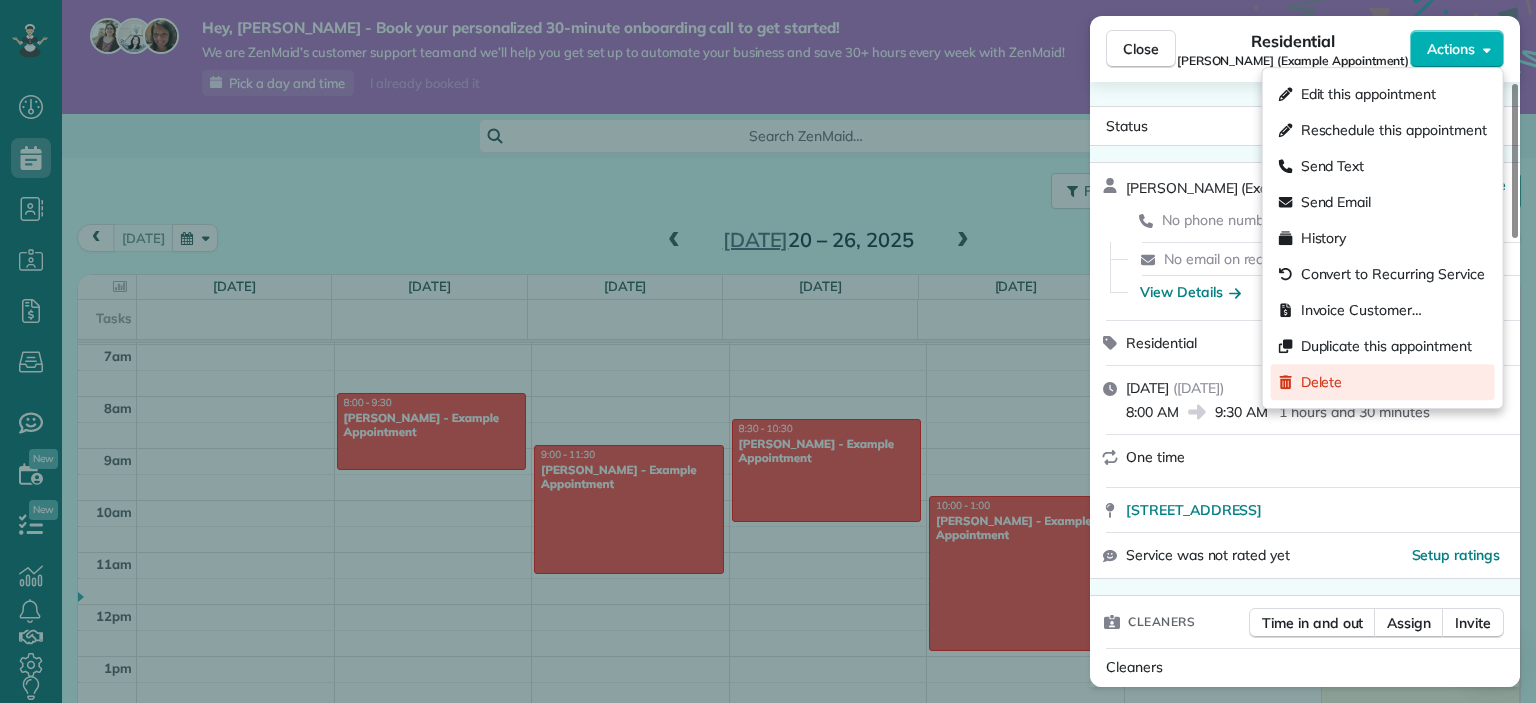 click on "Delete" at bounding box center [1322, 382] 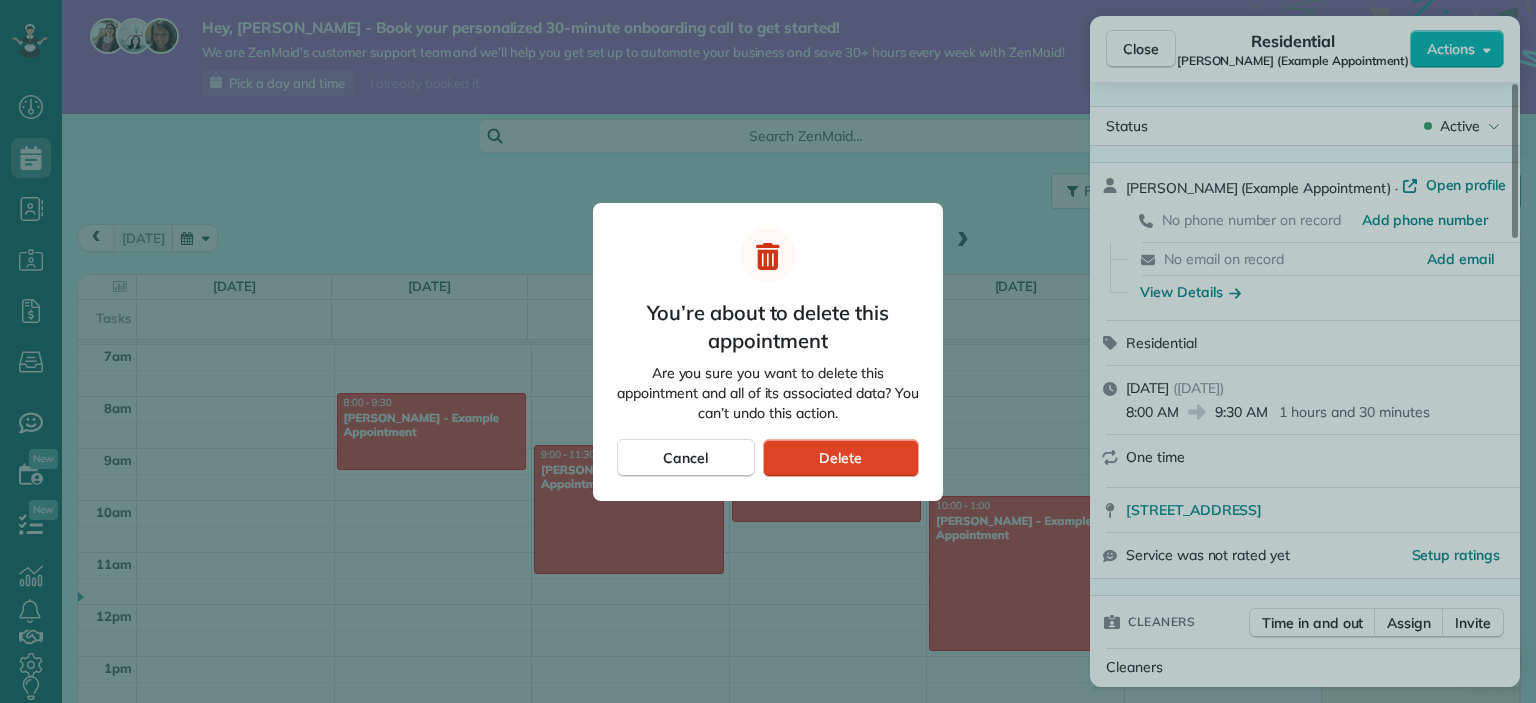 click on "Delete" at bounding box center (840, 458) 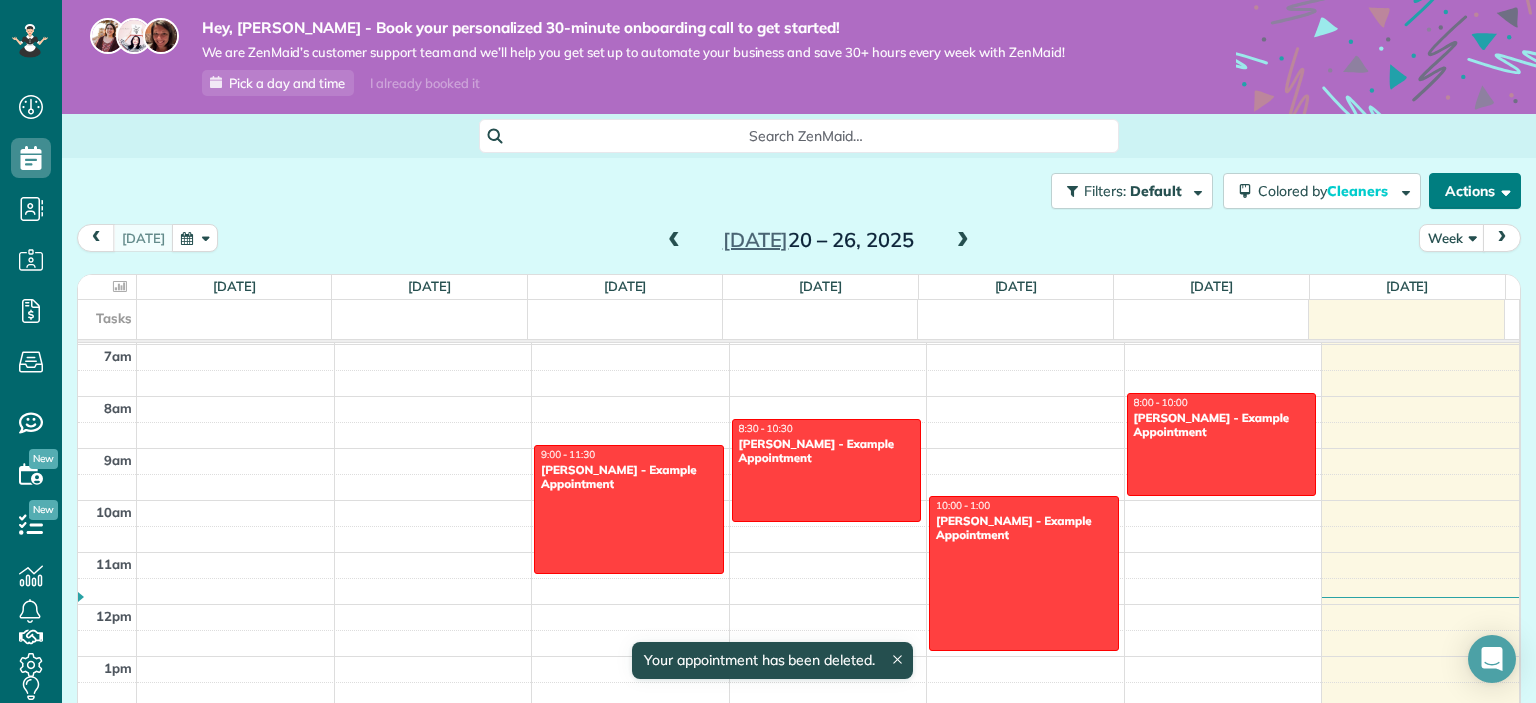 click on "Actions" at bounding box center (1475, 191) 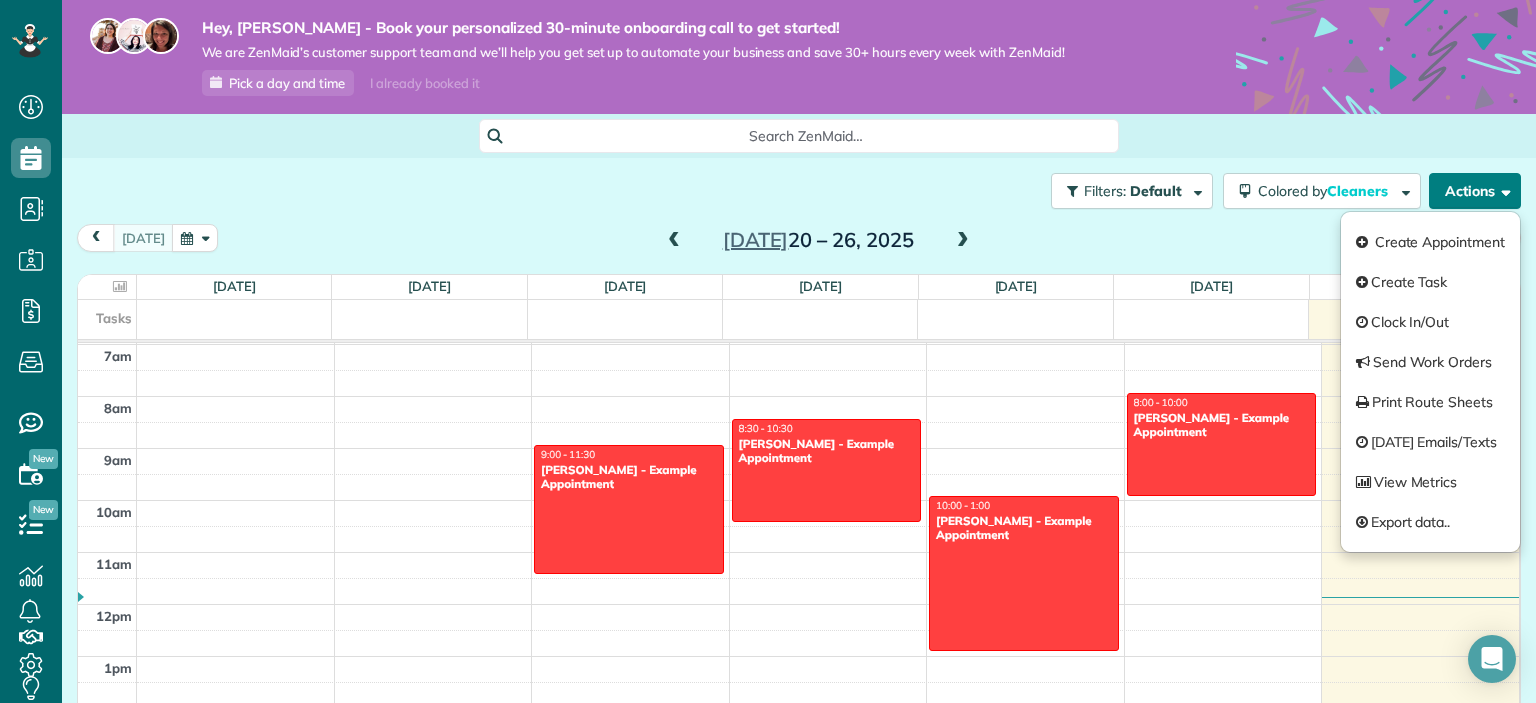 click on "Actions" at bounding box center (1475, 191) 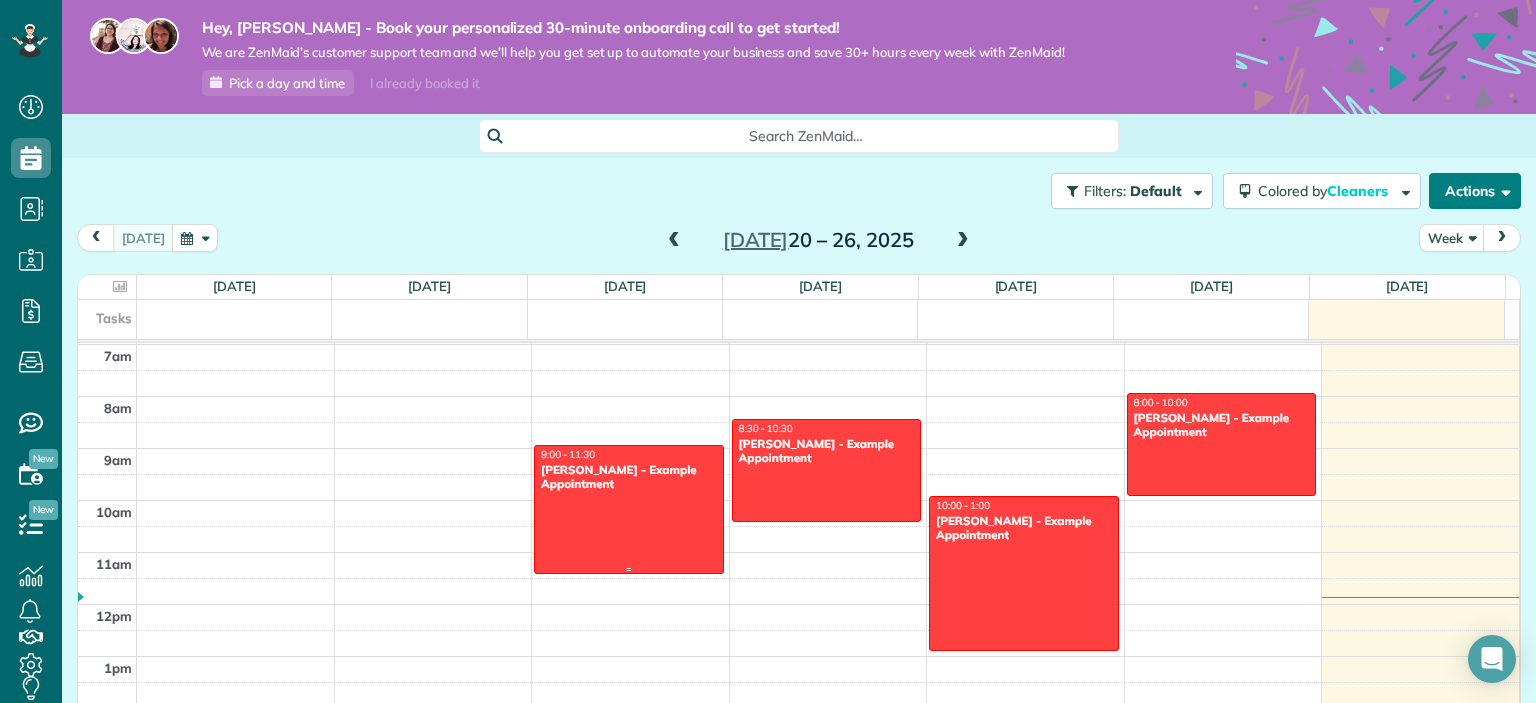 click at bounding box center (629, 509) 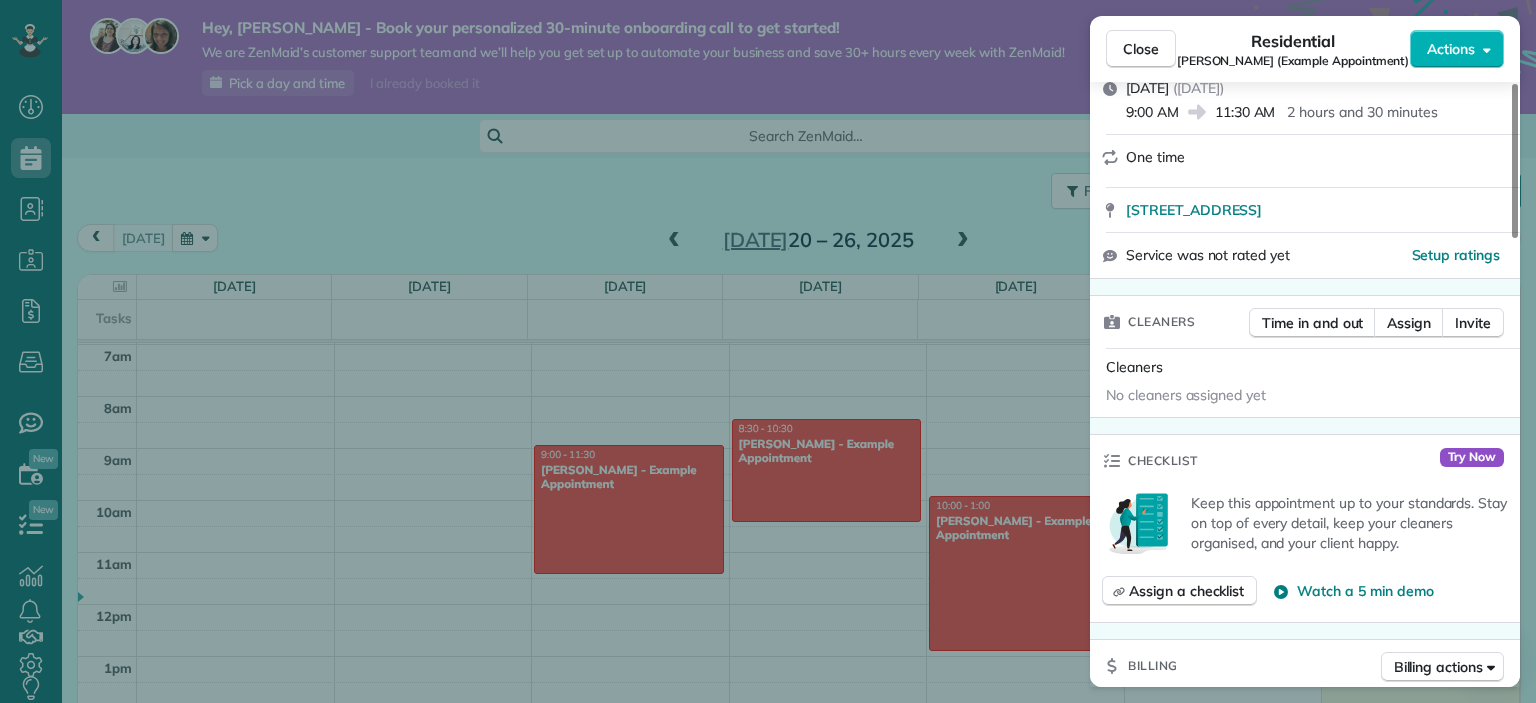 scroll, scrollTop: 0, scrollLeft: 0, axis: both 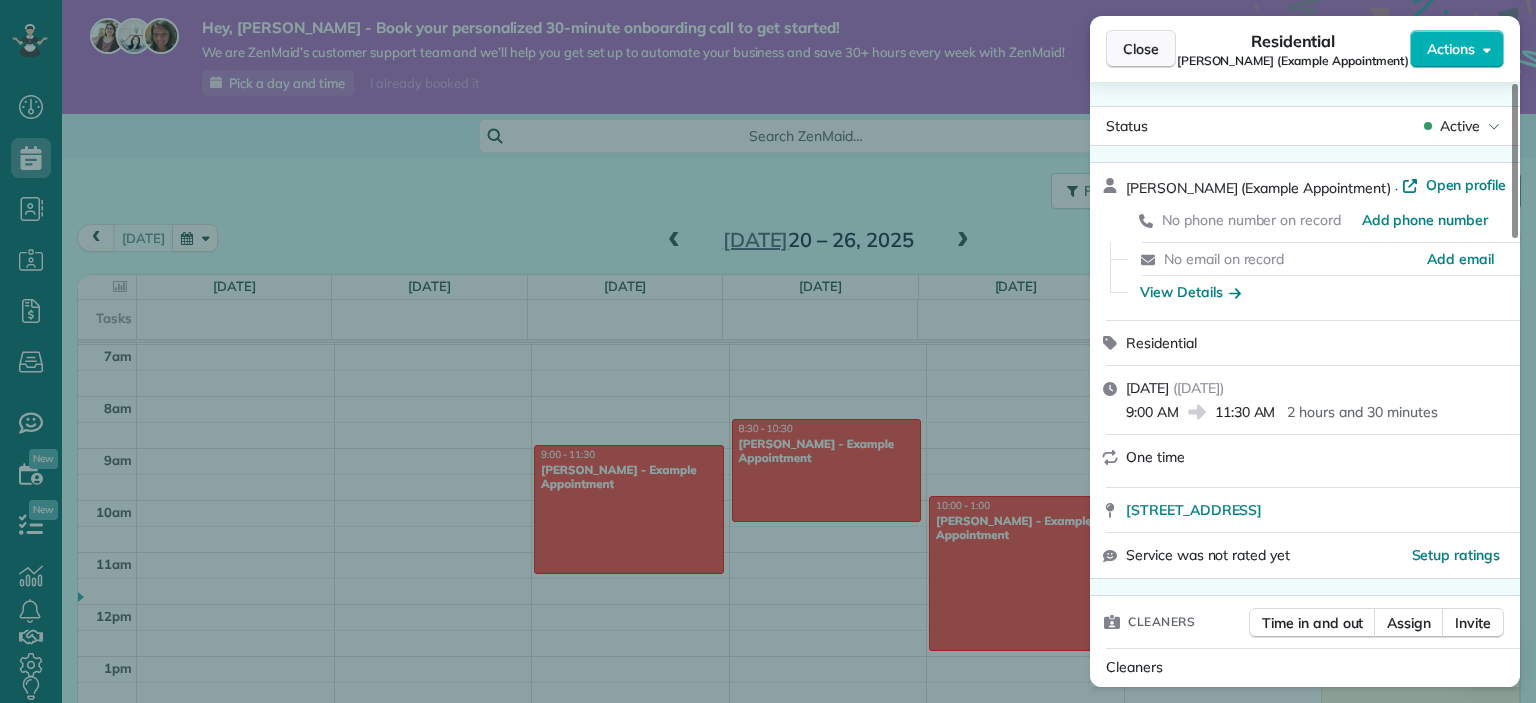 click on "Close" at bounding box center (1141, 49) 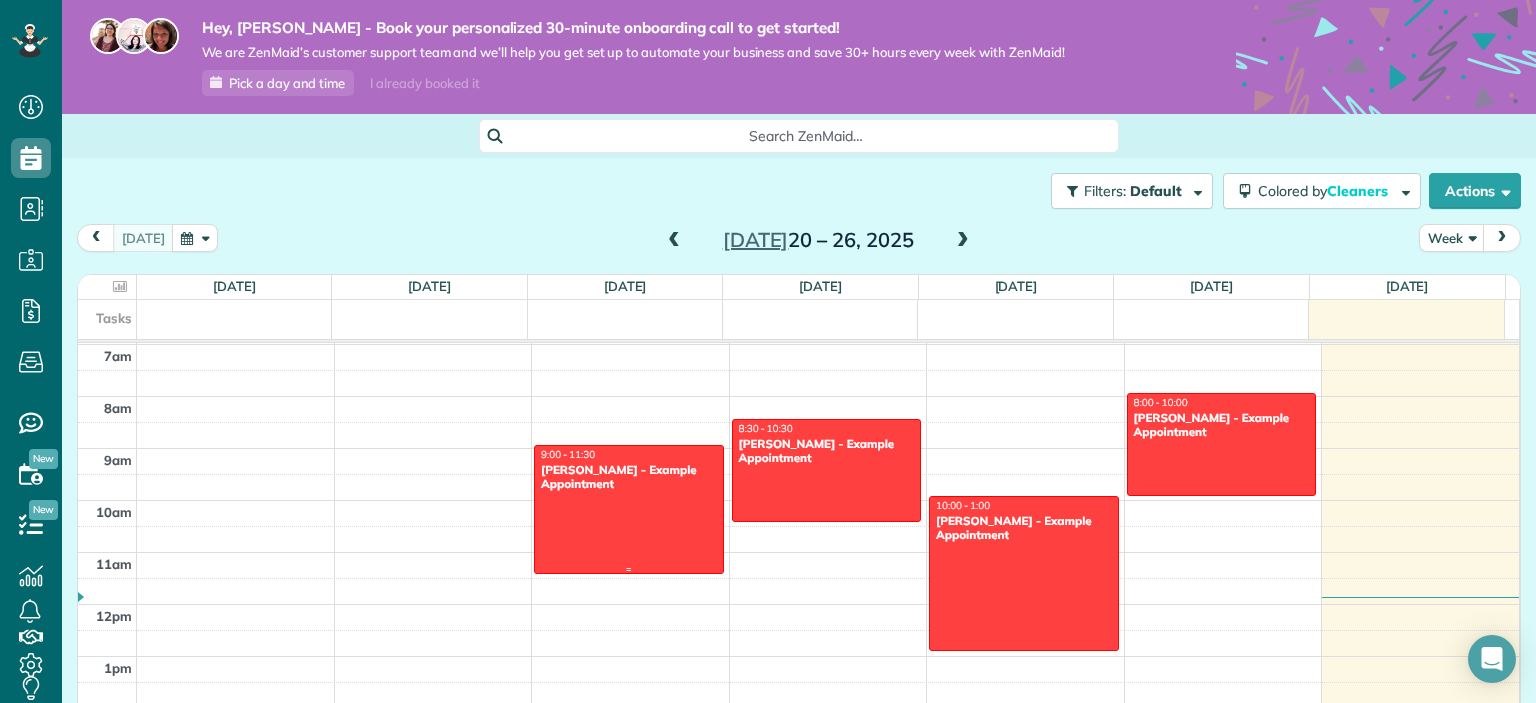 click at bounding box center (629, 509) 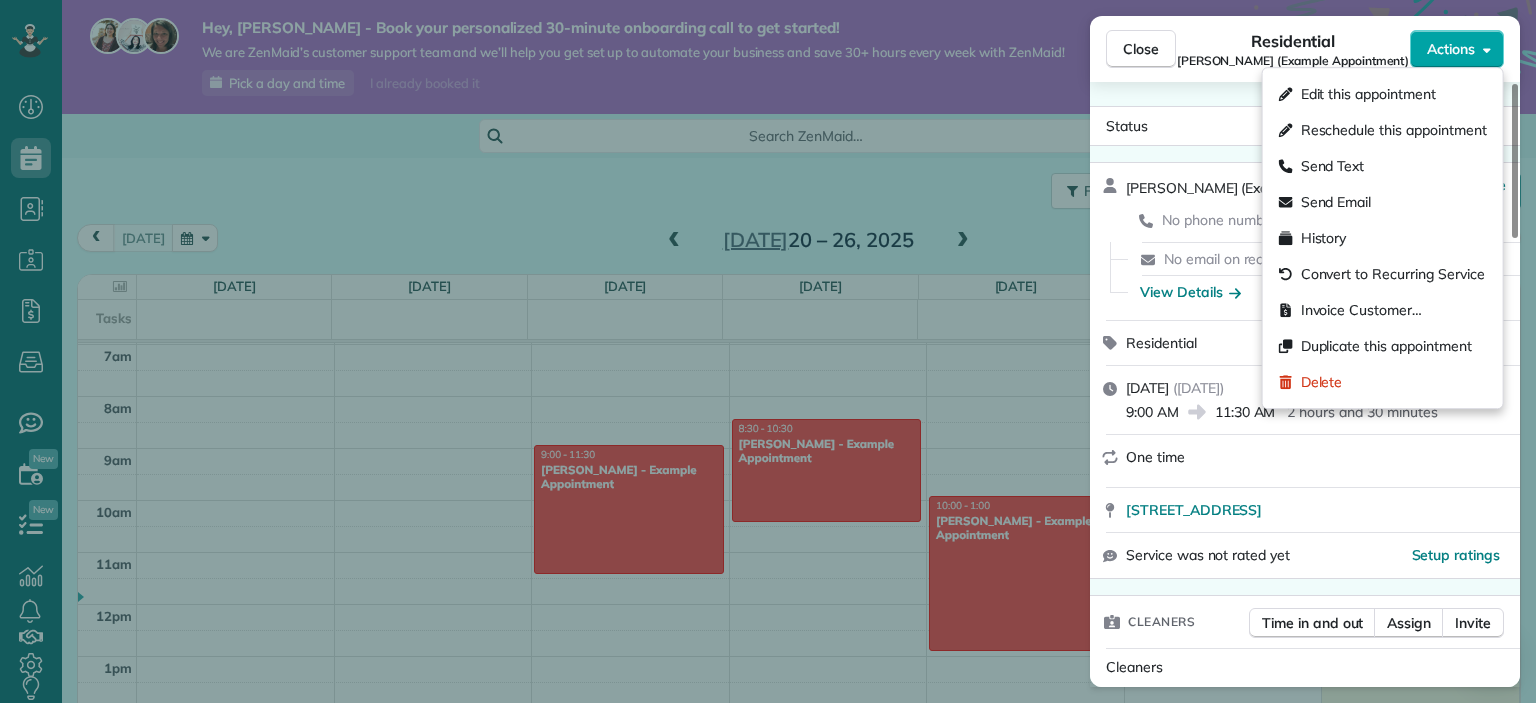 click on "Actions" at bounding box center (1451, 49) 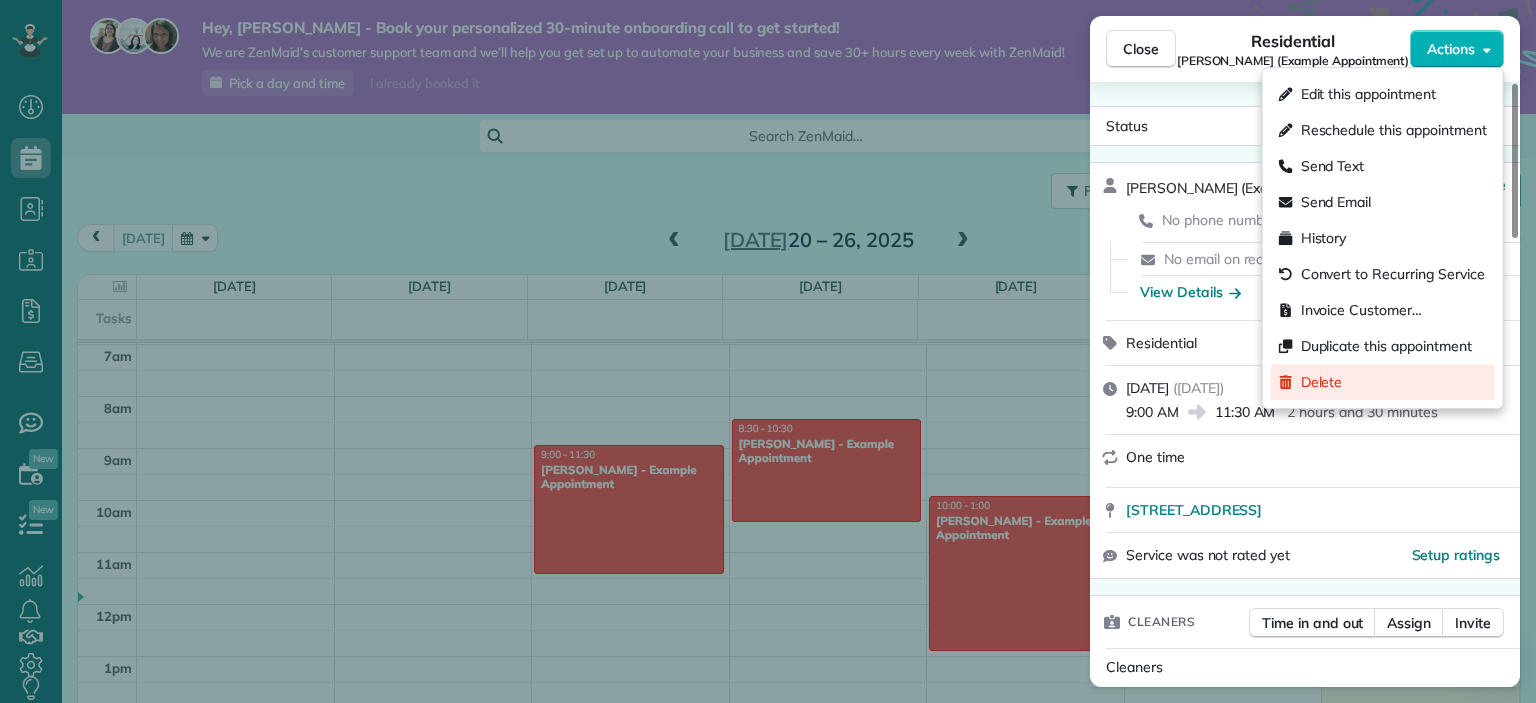 click on "Delete" at bounding box center [1322, 382] 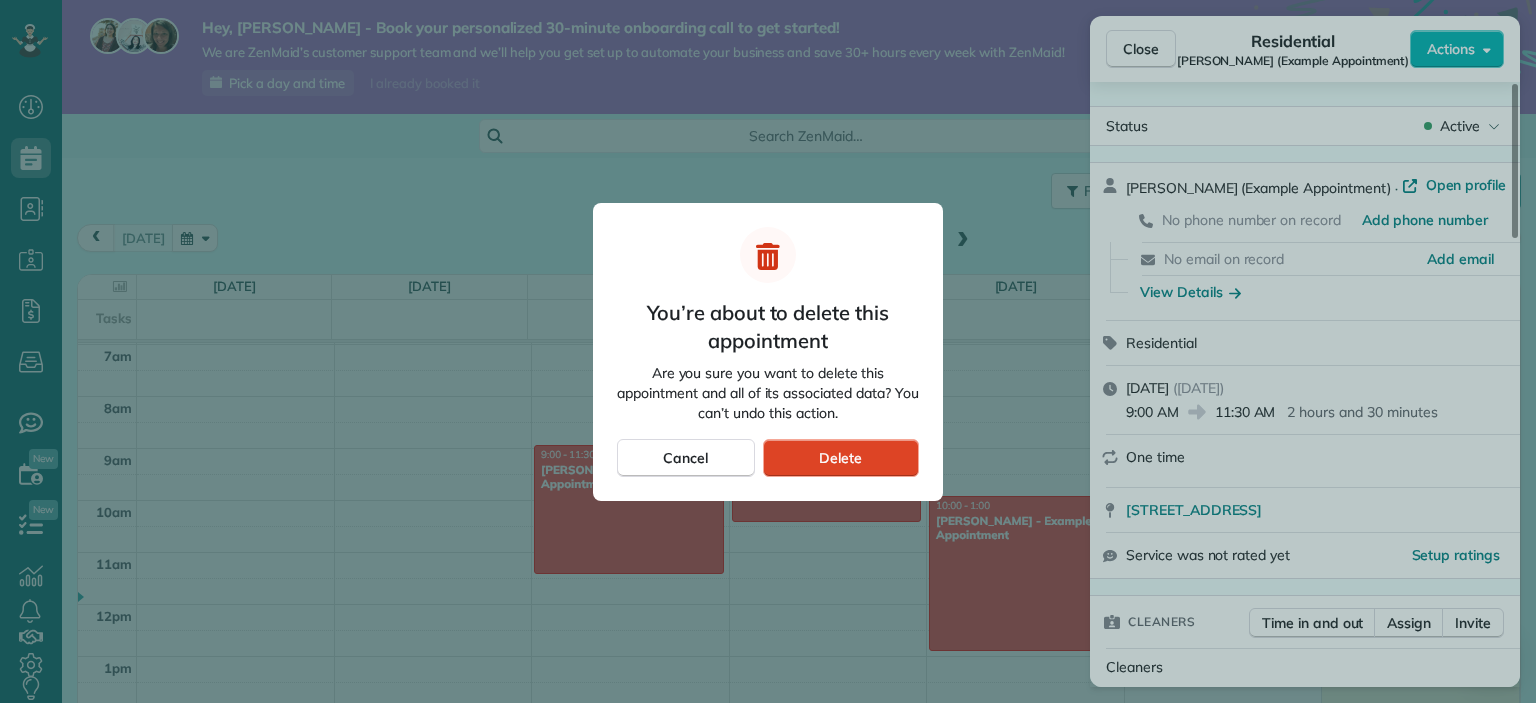 click on "Delete" at bounding box center (841, 458) 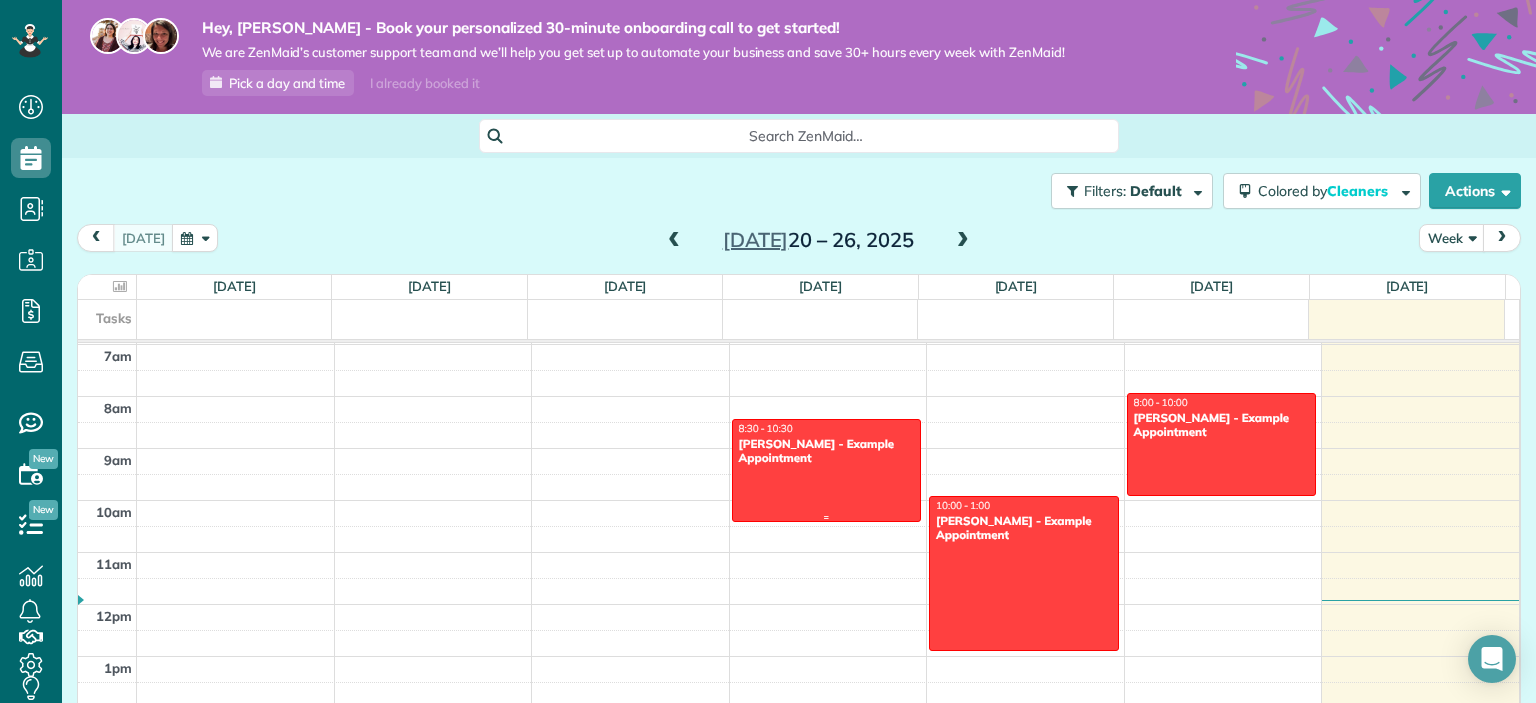 click at bounding box center [827, 470] 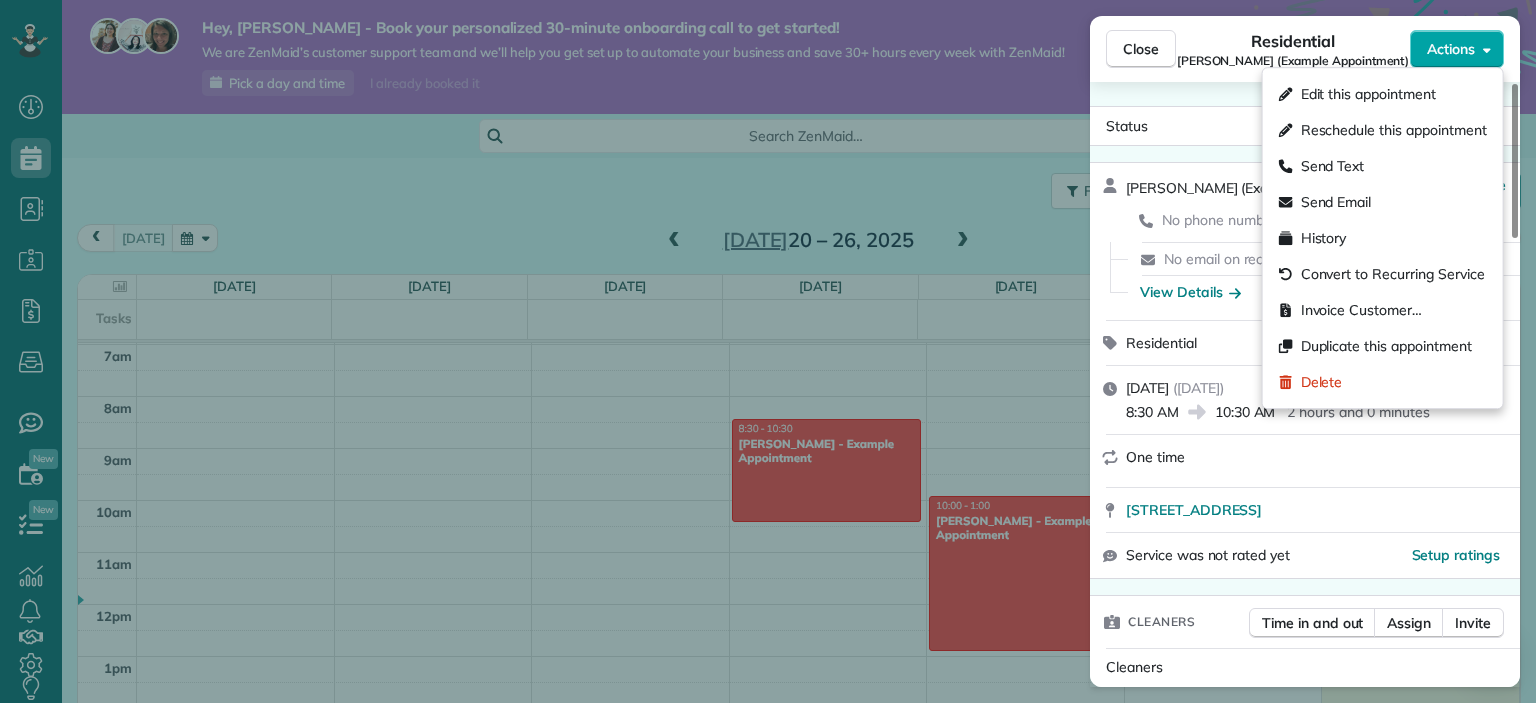 click on "Actions" at bounding box center [1451, 49] 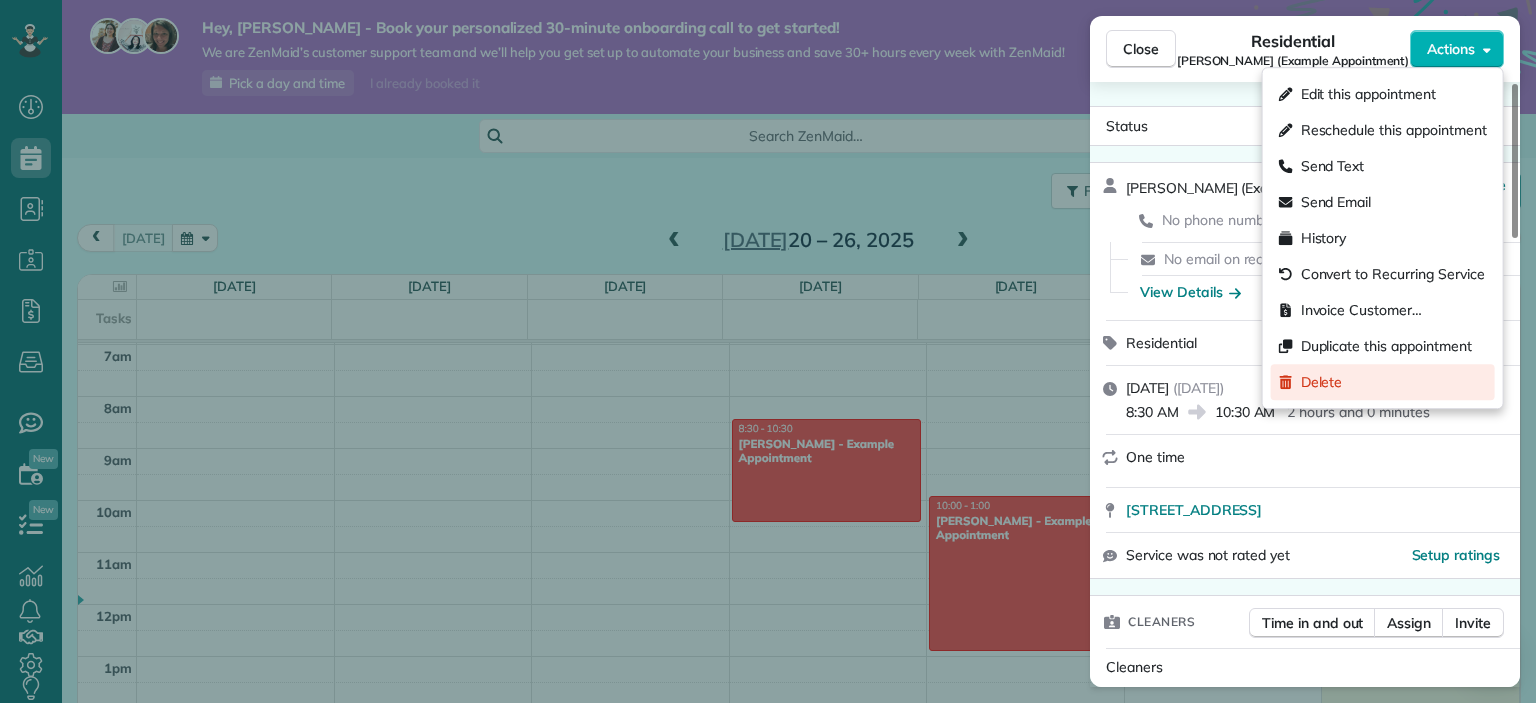 click on "Delete" at bounding box center (1383, 382) 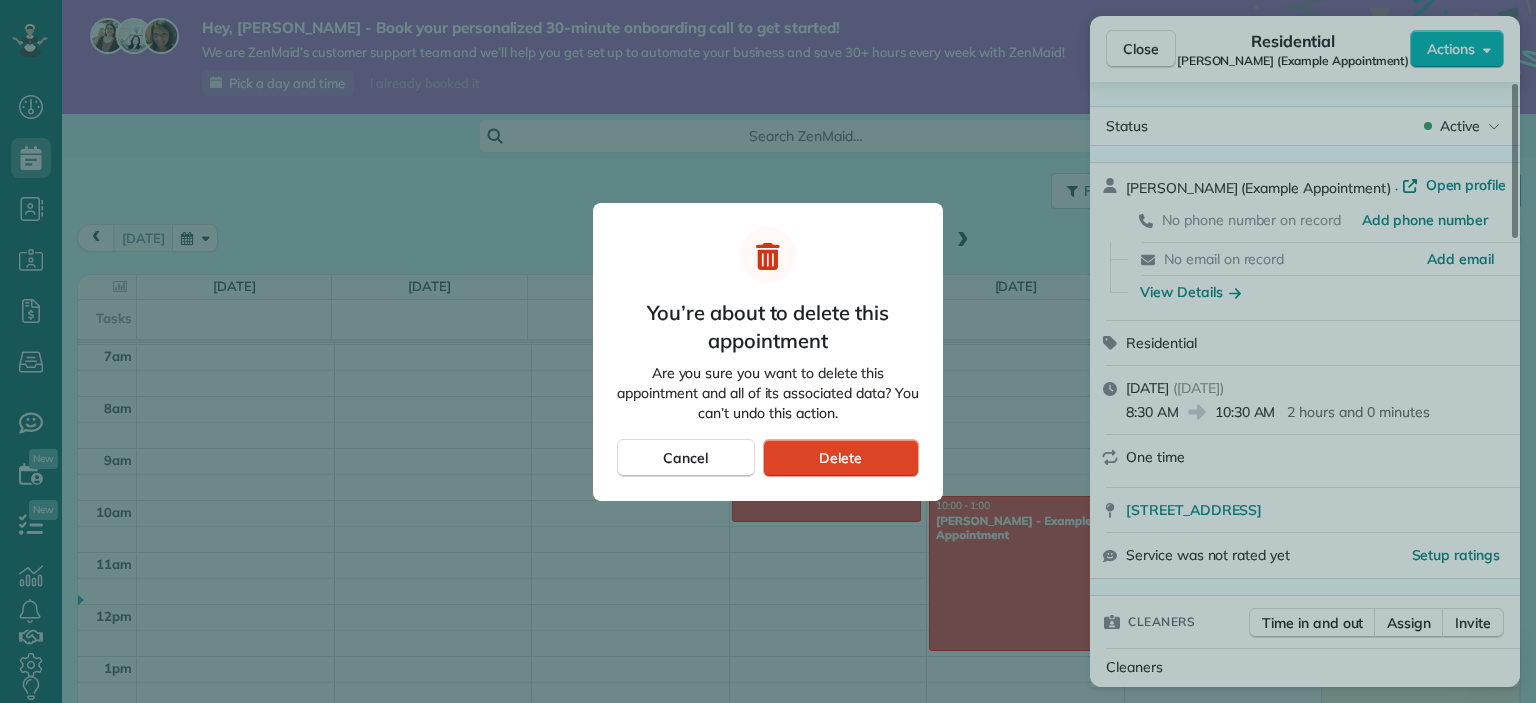 click on "Delete" at bounding box center [840, 458] 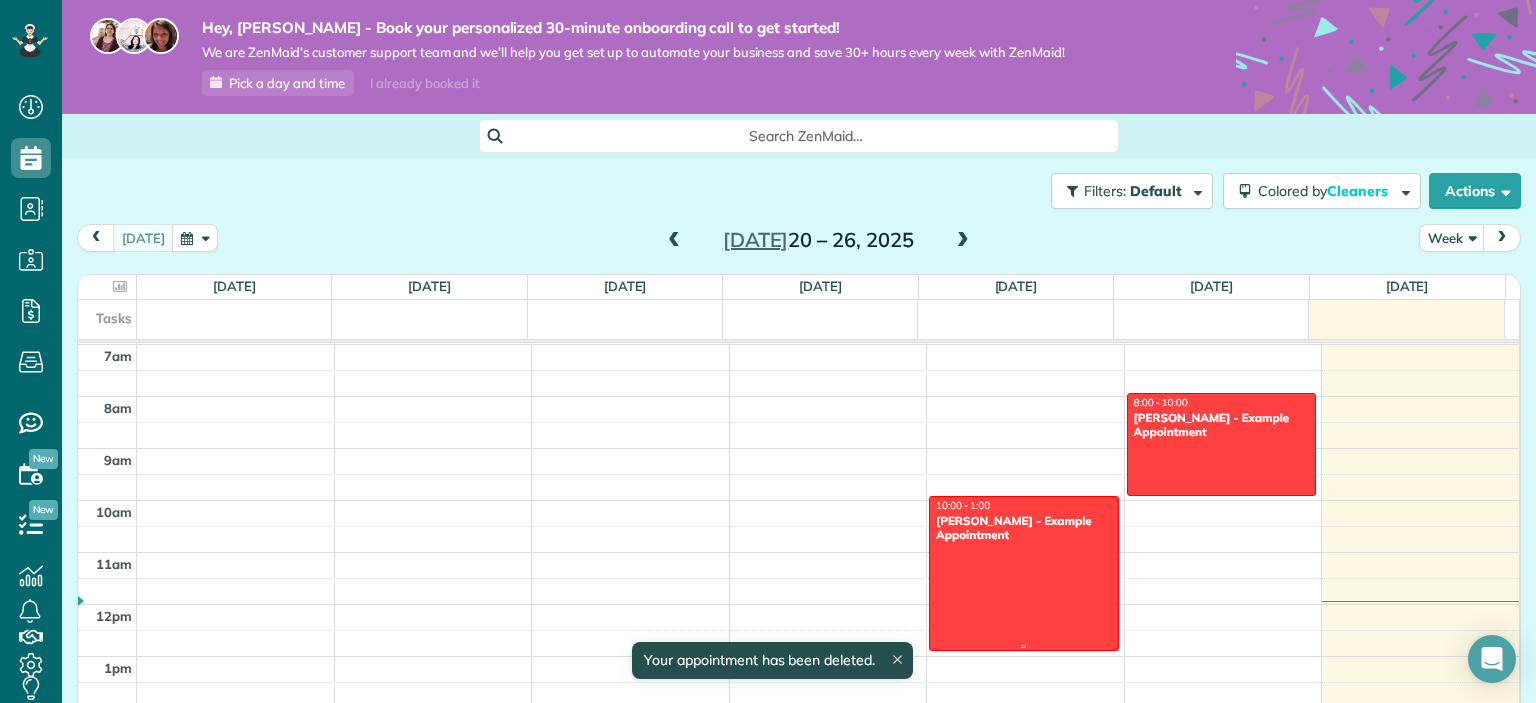 click at bounding box center [1024, 646] 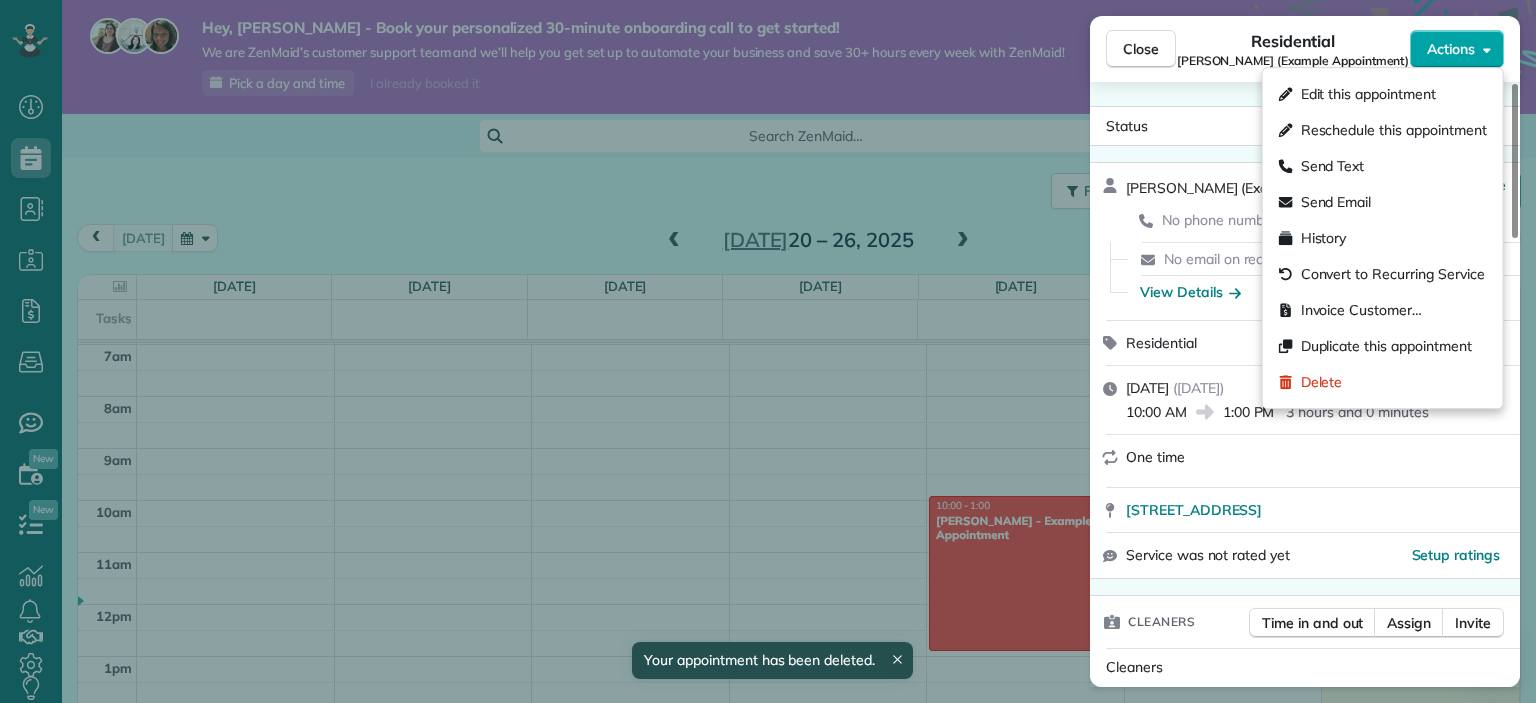 click on "Actions" at bounding box center (1457, 49) 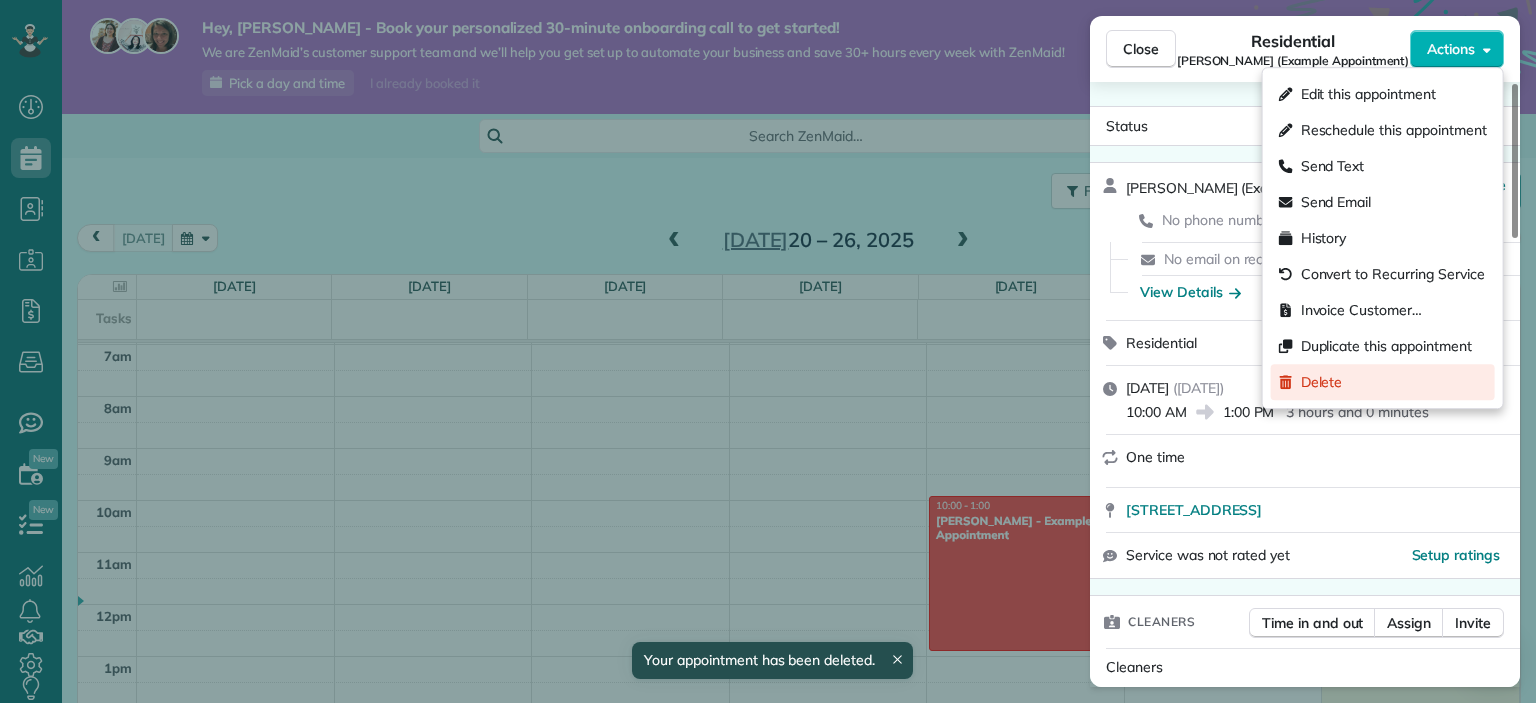 click on "Delete" at bounding box center (1322, 382) 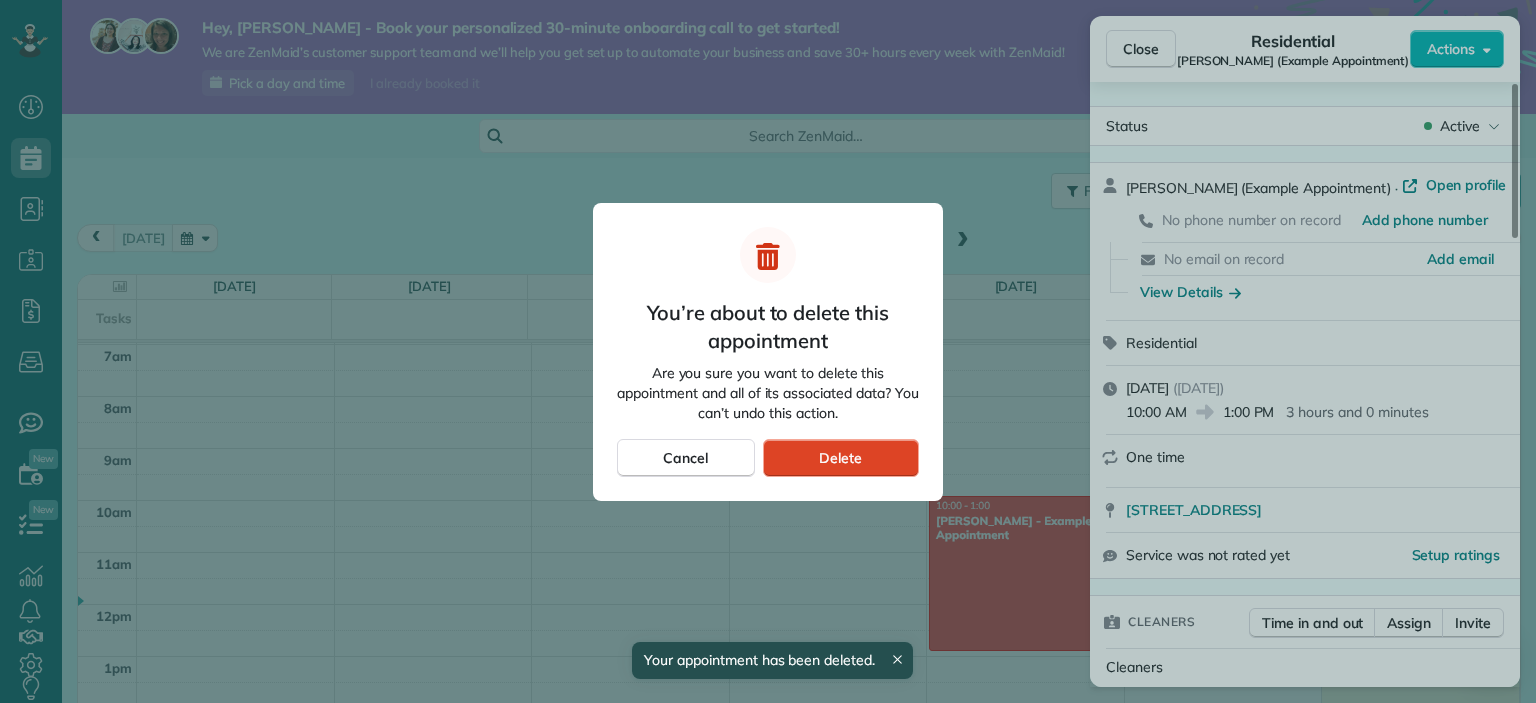 click on "Delete" at bounding box center (841, 458) 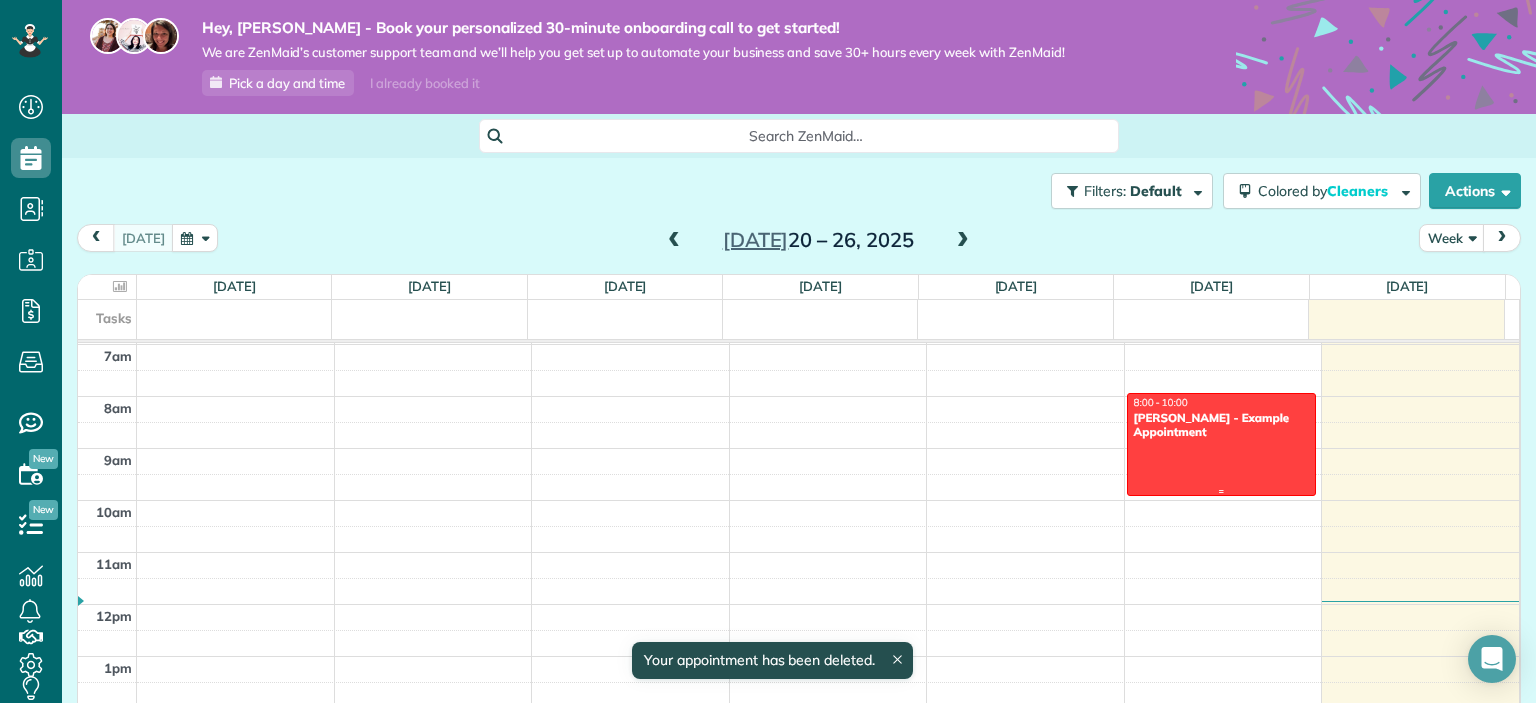 click at bounding box center (1222, 444) 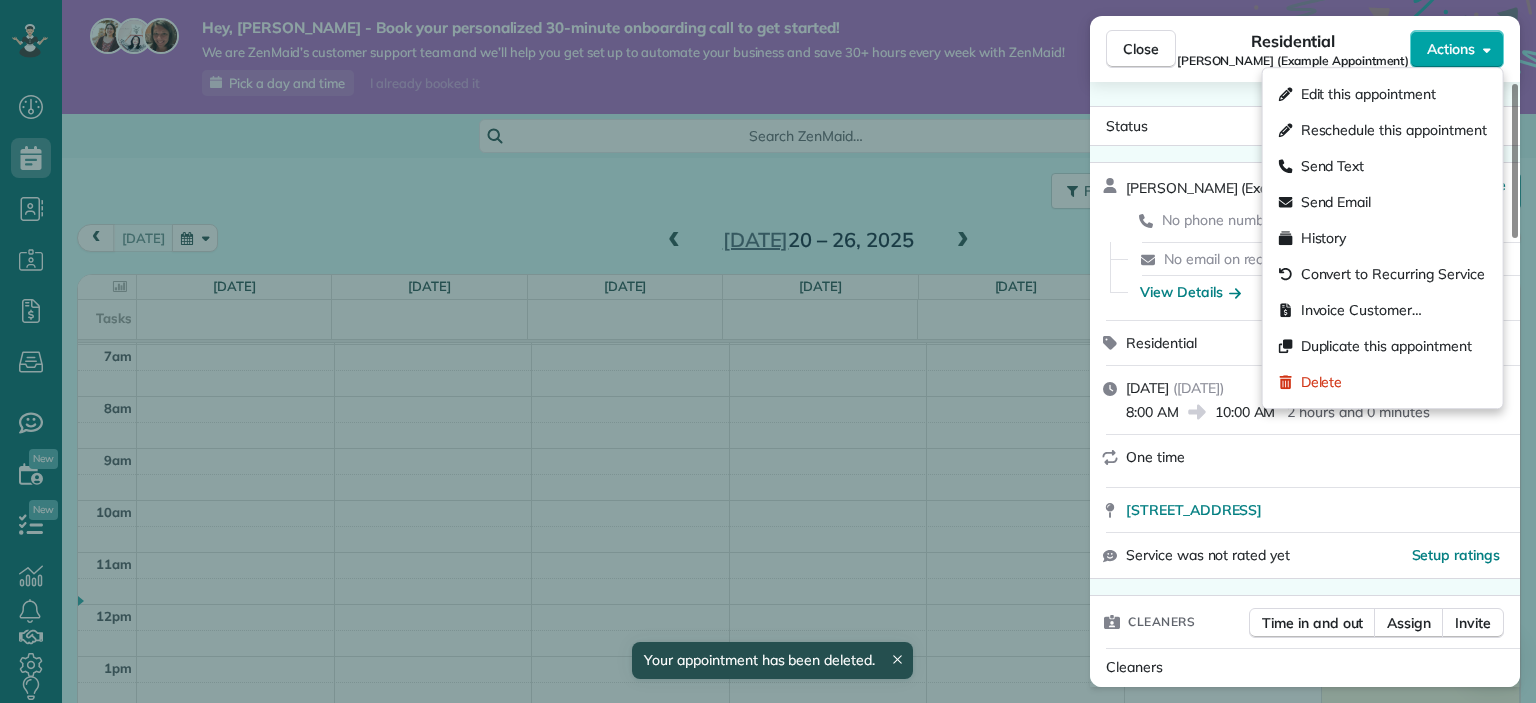 click on "Actions" at bounding box center (1457, 49) 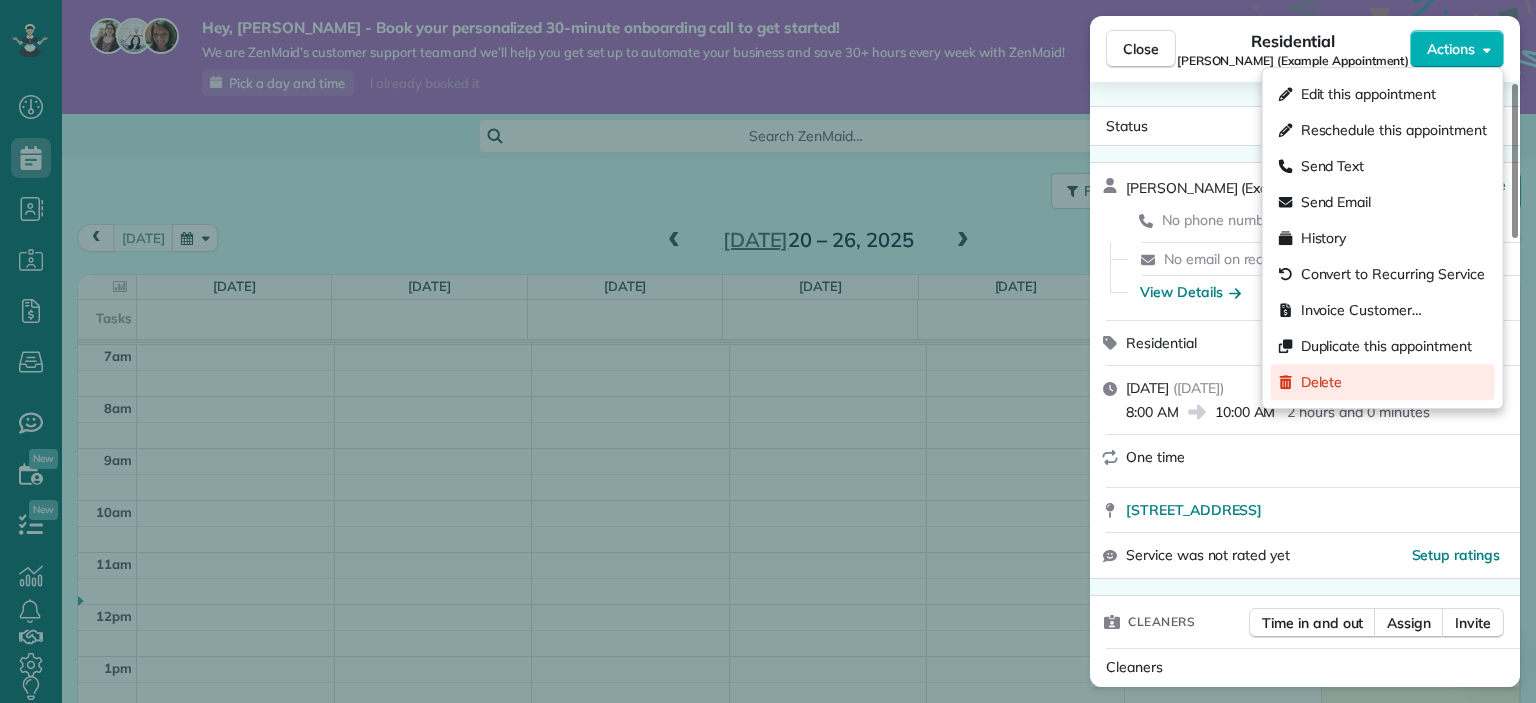 click on "Delete" at bounding box center (1322, 382) 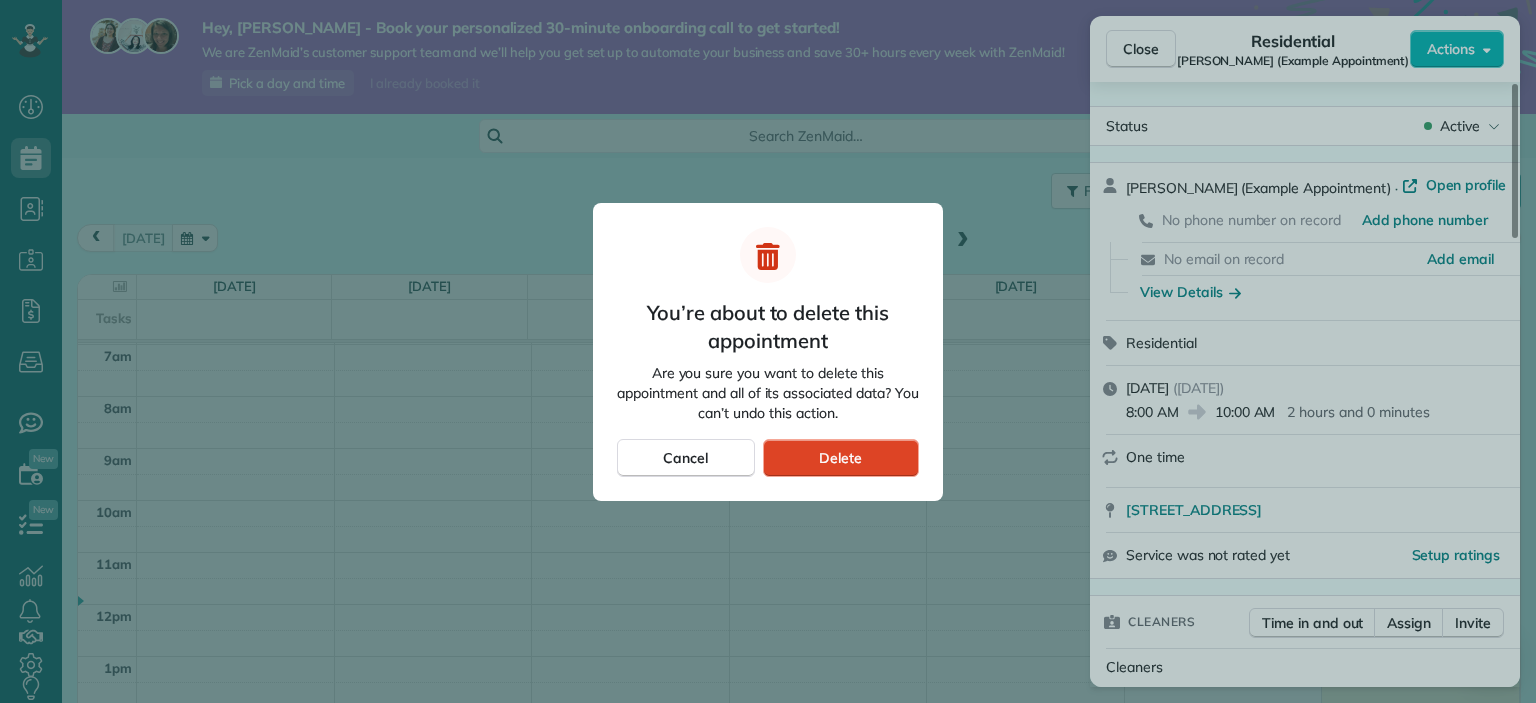 click on "Delete" at bounding box center [841, 458] 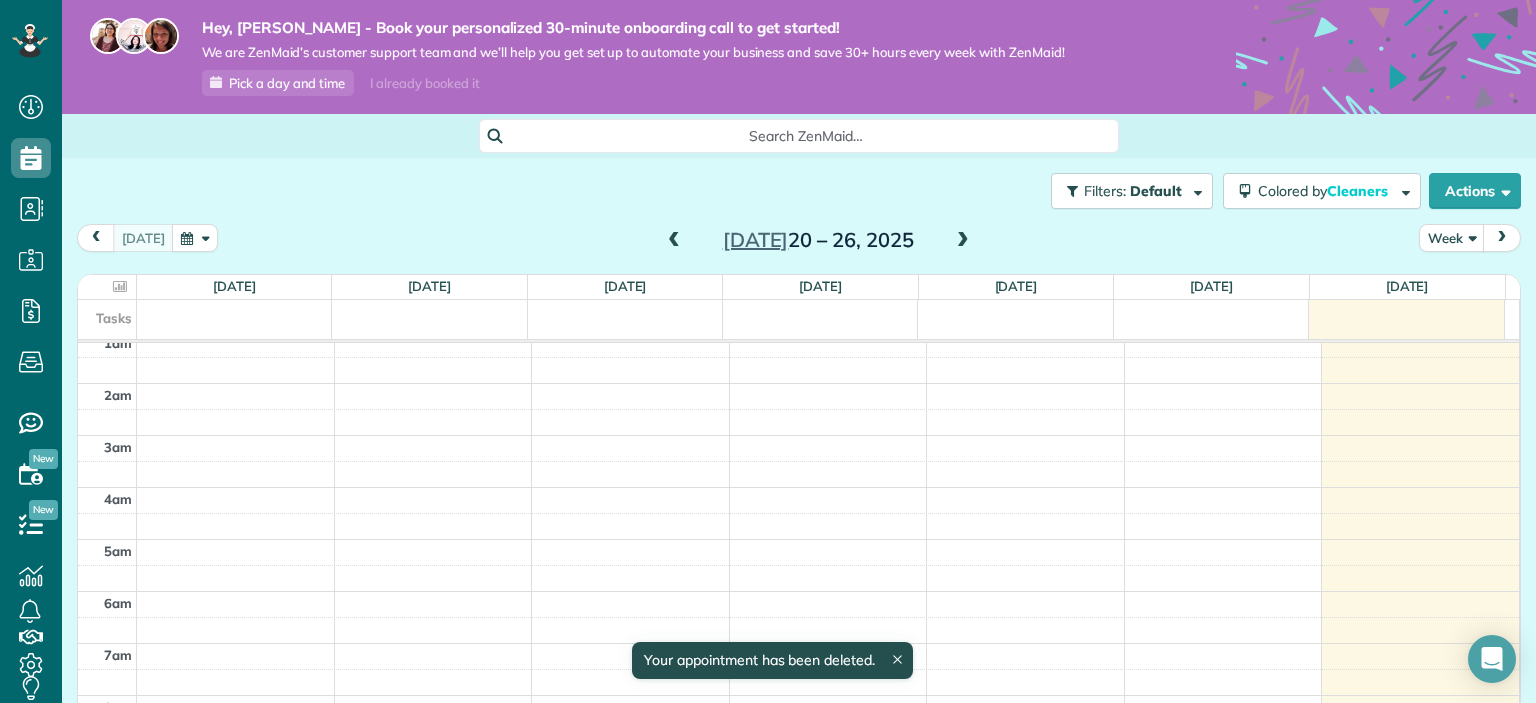 scroll, scrollTop: 62, scrollLeft: 0, axis: vertical 